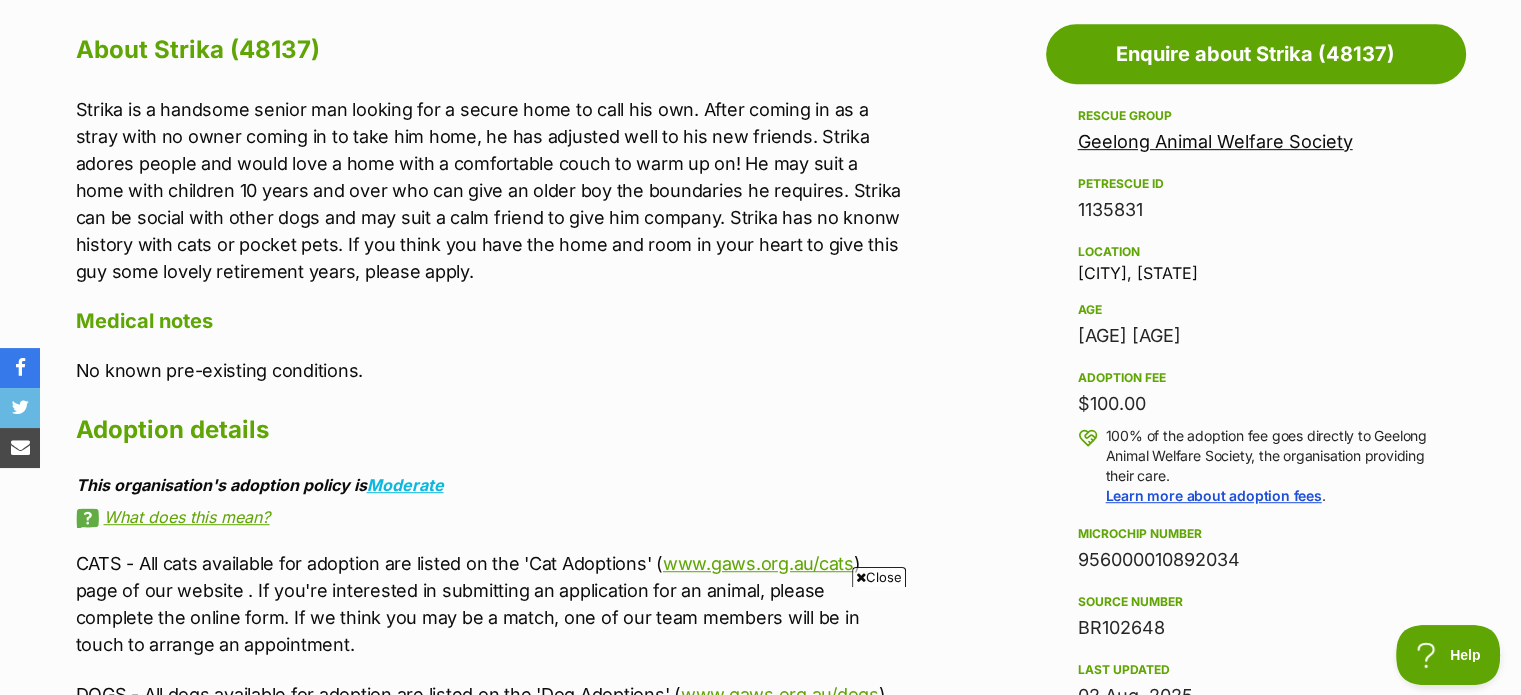 scroll, scrollTop: 1100, scrollLeft: 0, axis: vertical 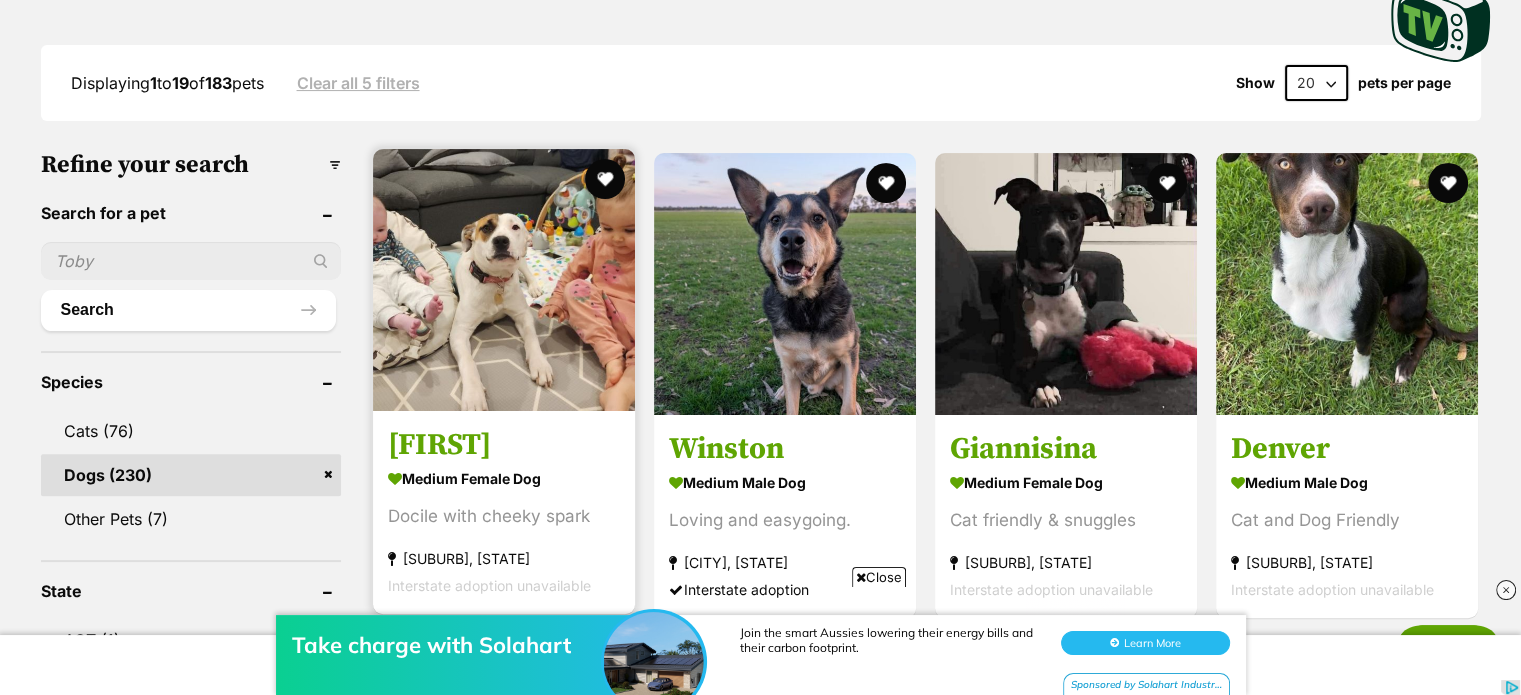 click at bounding box center [504, 280] 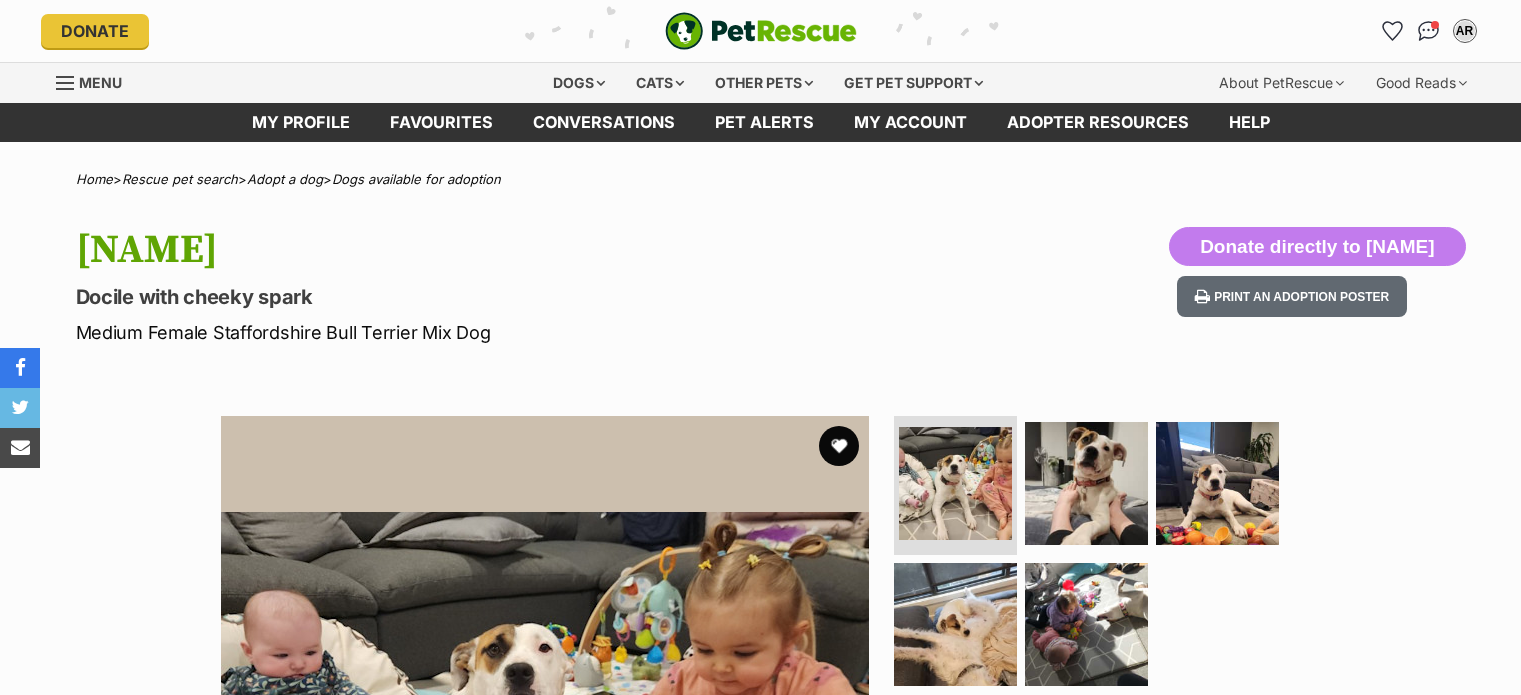 scroll, scrollTop: 0, scrollLeft: 0, axis: both 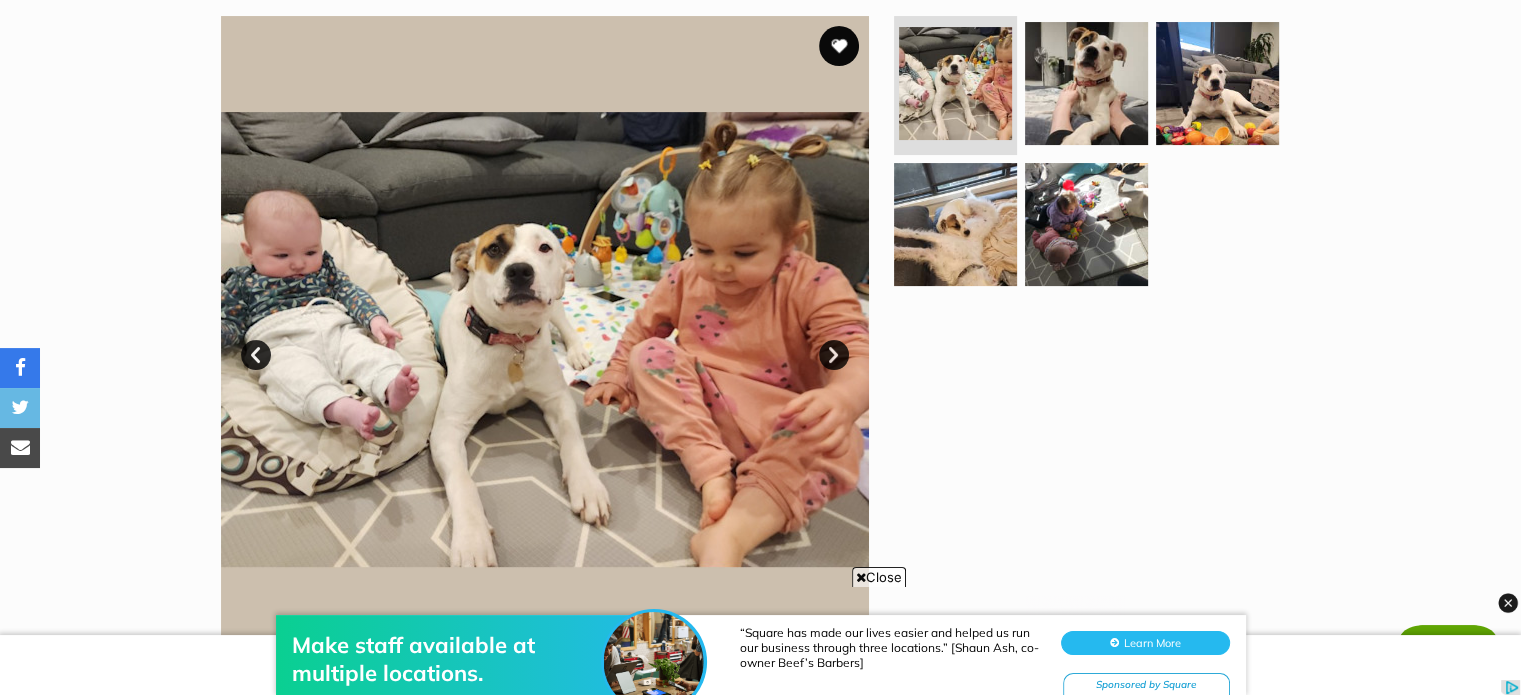click on "Next" at bounding box center [834, 355] 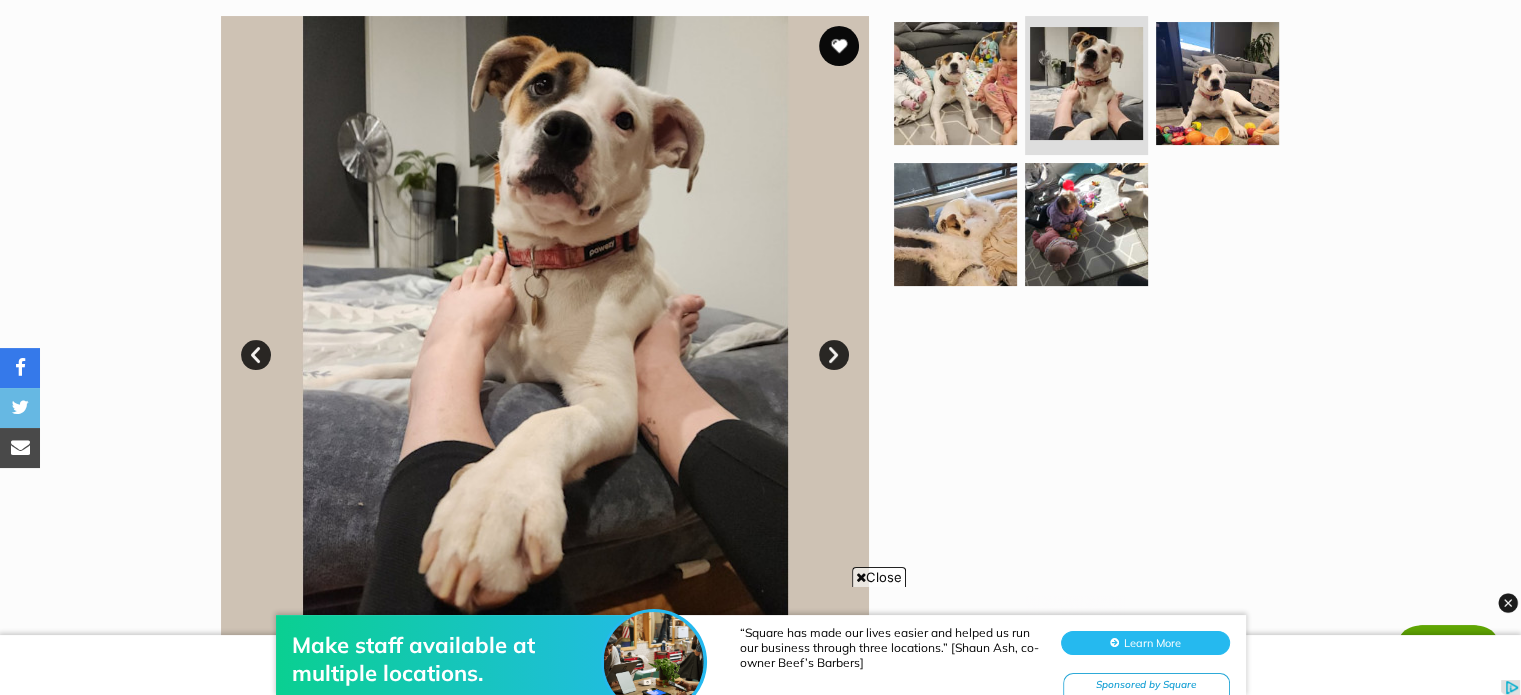 click on "Next" at bounding box center [834, 355] 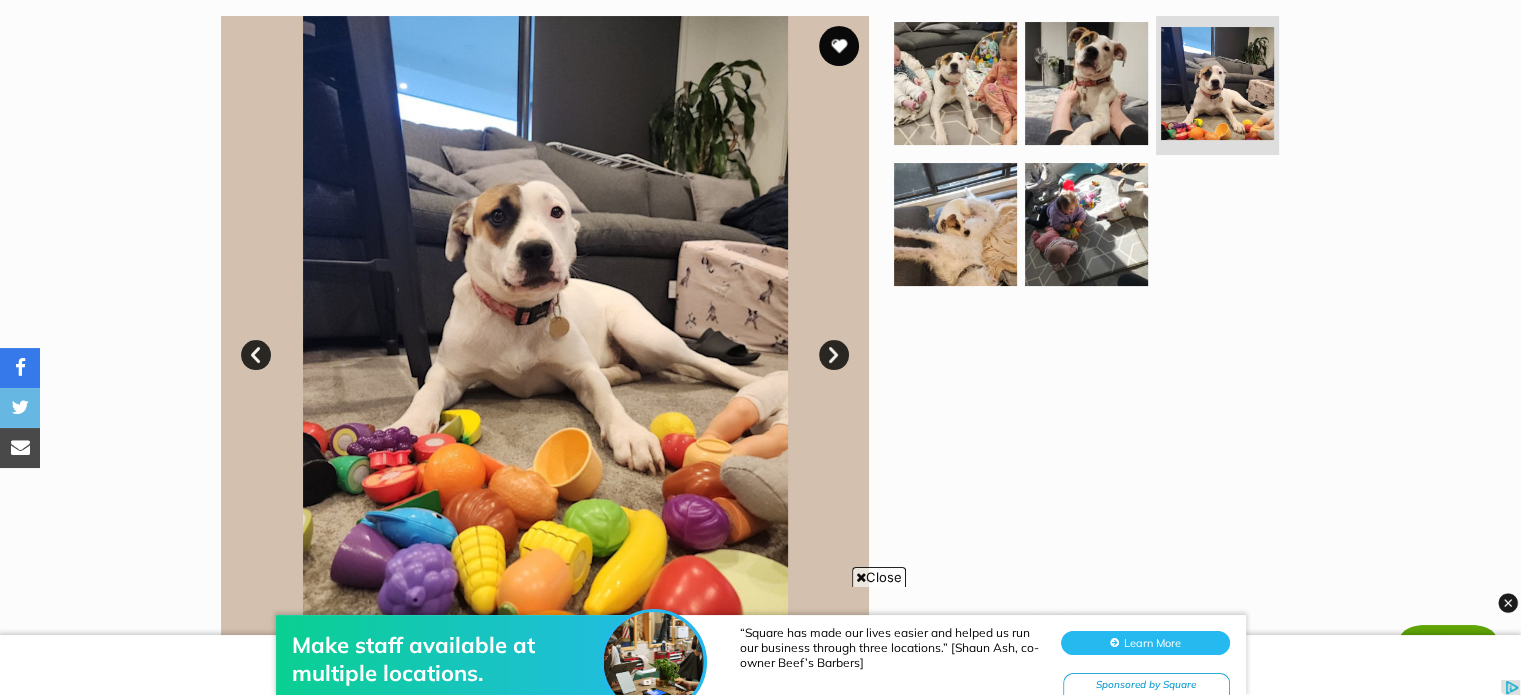 click on "Next" at bounding box center [834, 355] 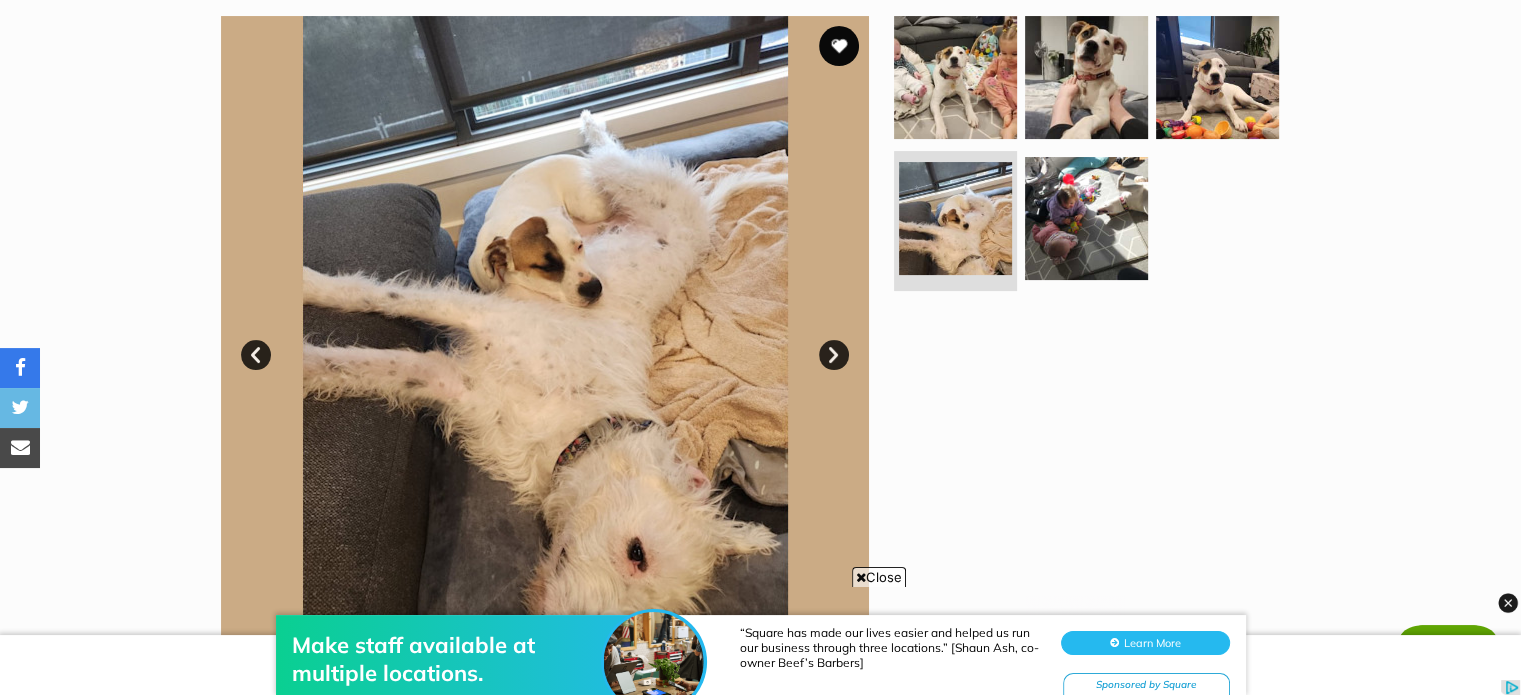 click on "Next" at bounding box center [834, 355] 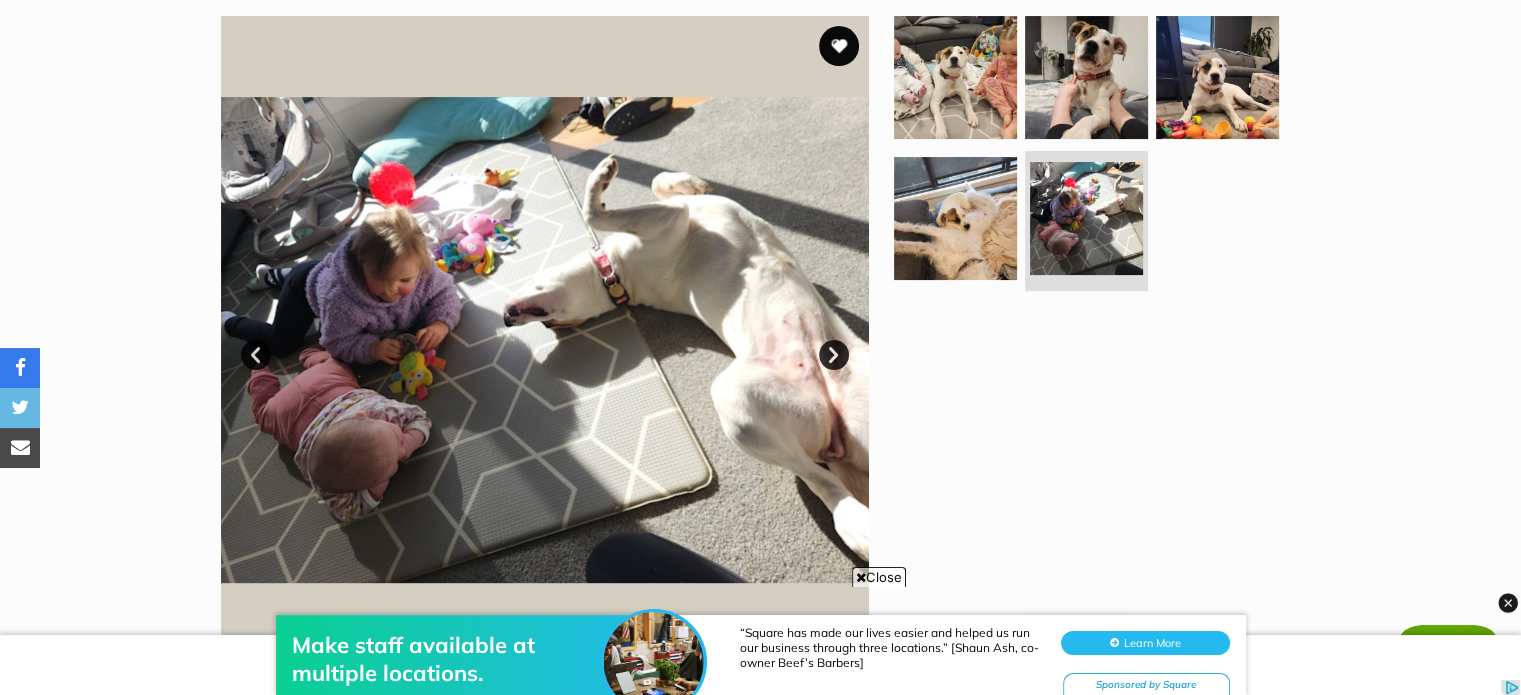 click on "Next" at bounding box center [834, 355] 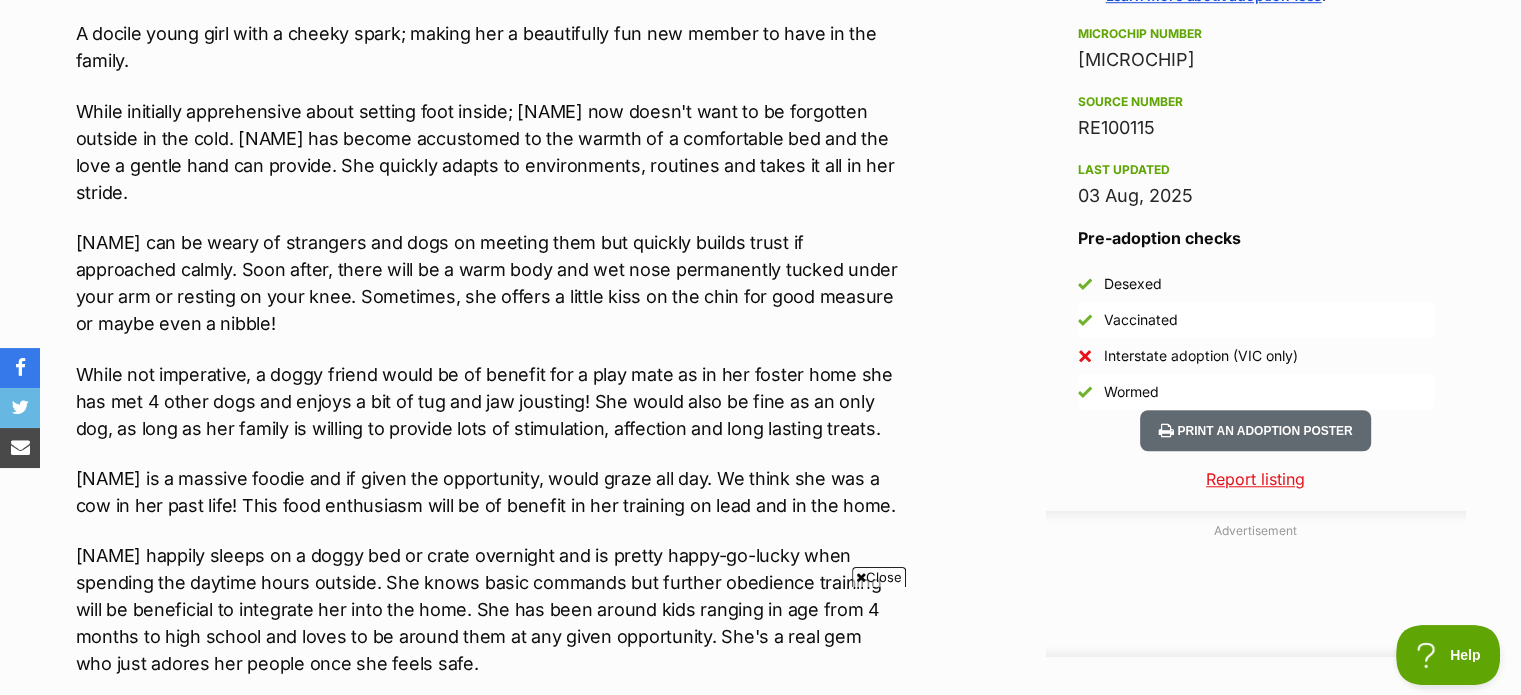 scroll, scrollTop: 0, scrollLeft: 0, axis: both 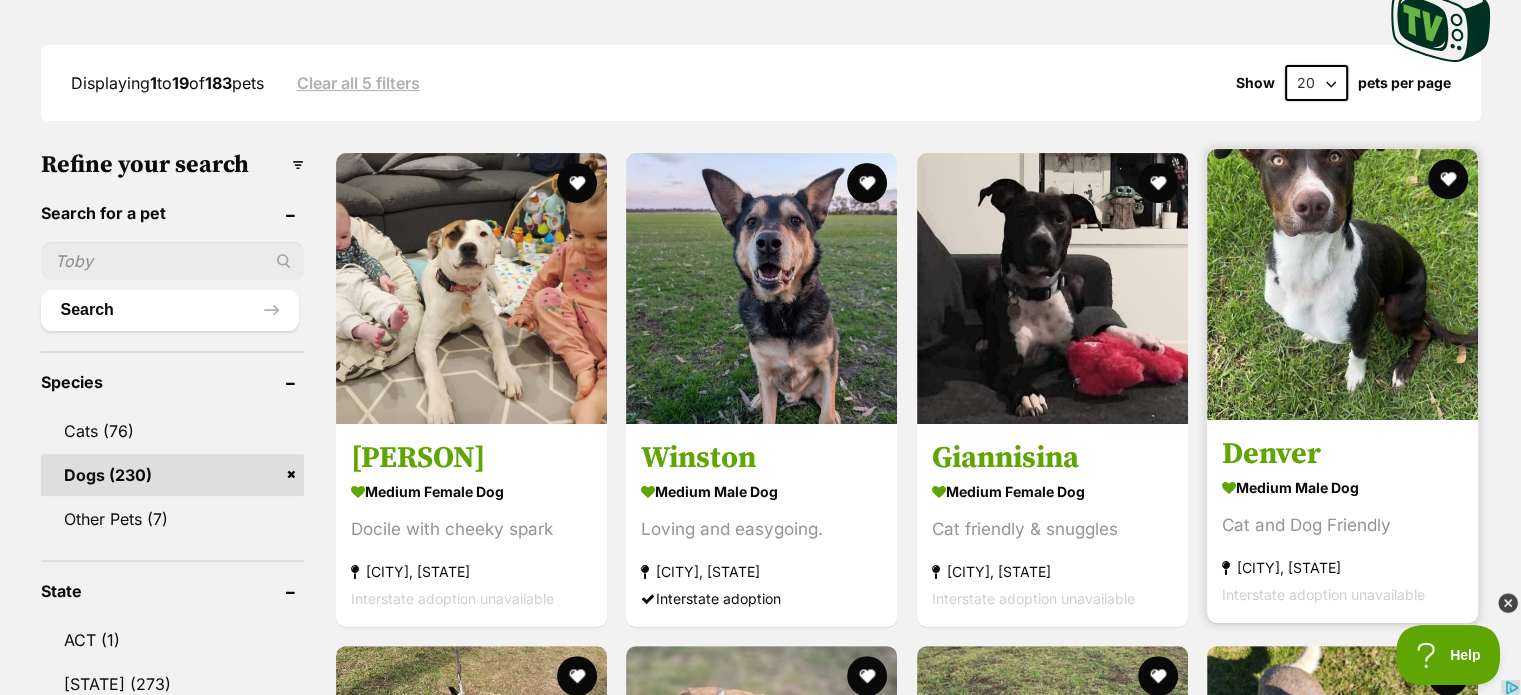 click at bounding box center [1342, 284] 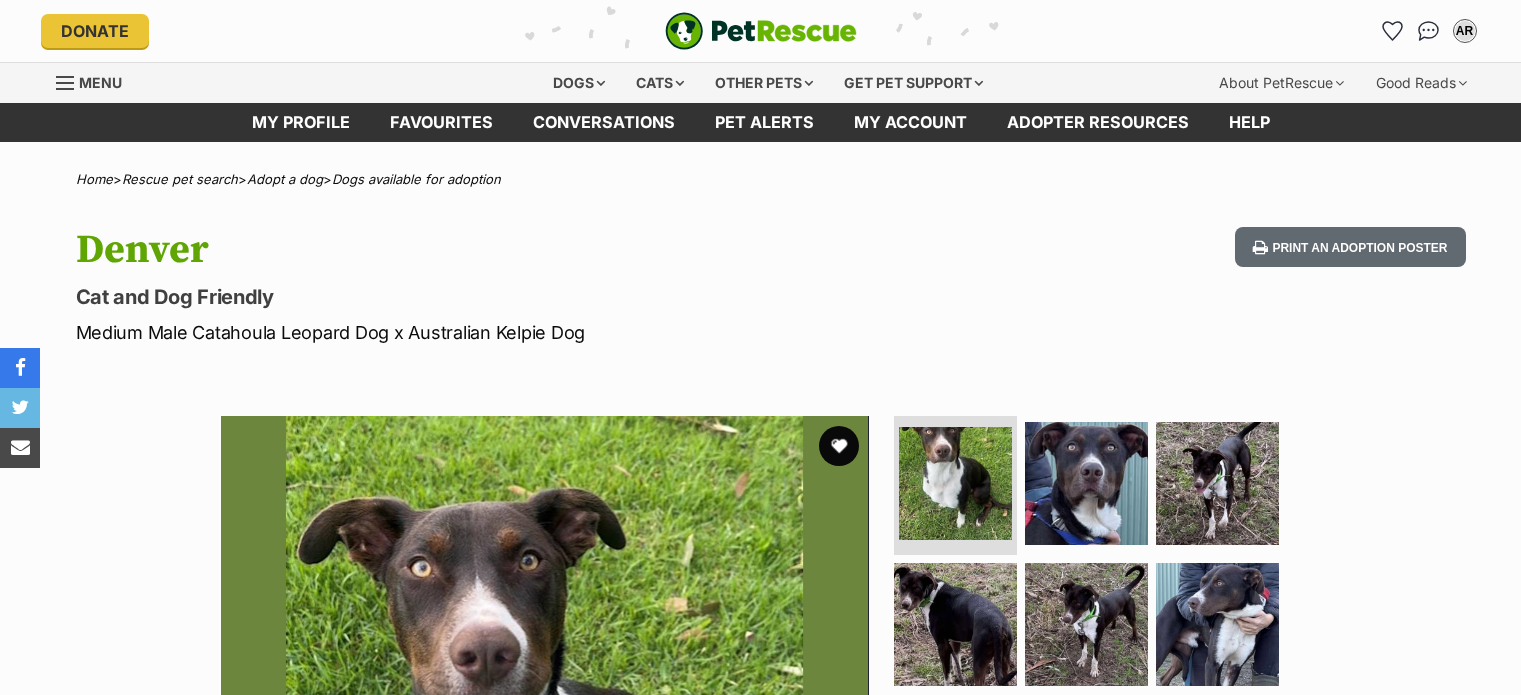 scroll, scrollTop: 0, scrollLeft: 0, axis: both 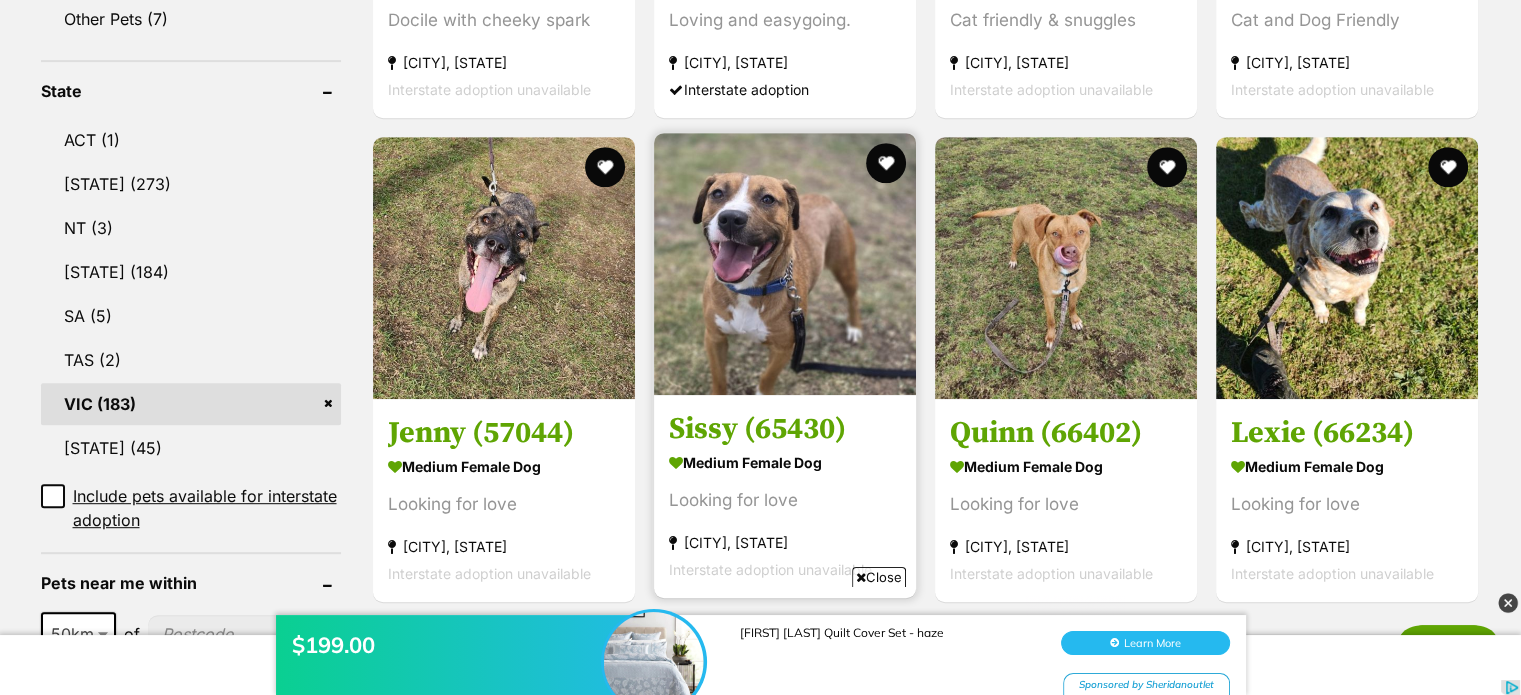 click at bounding box center [785, 264] 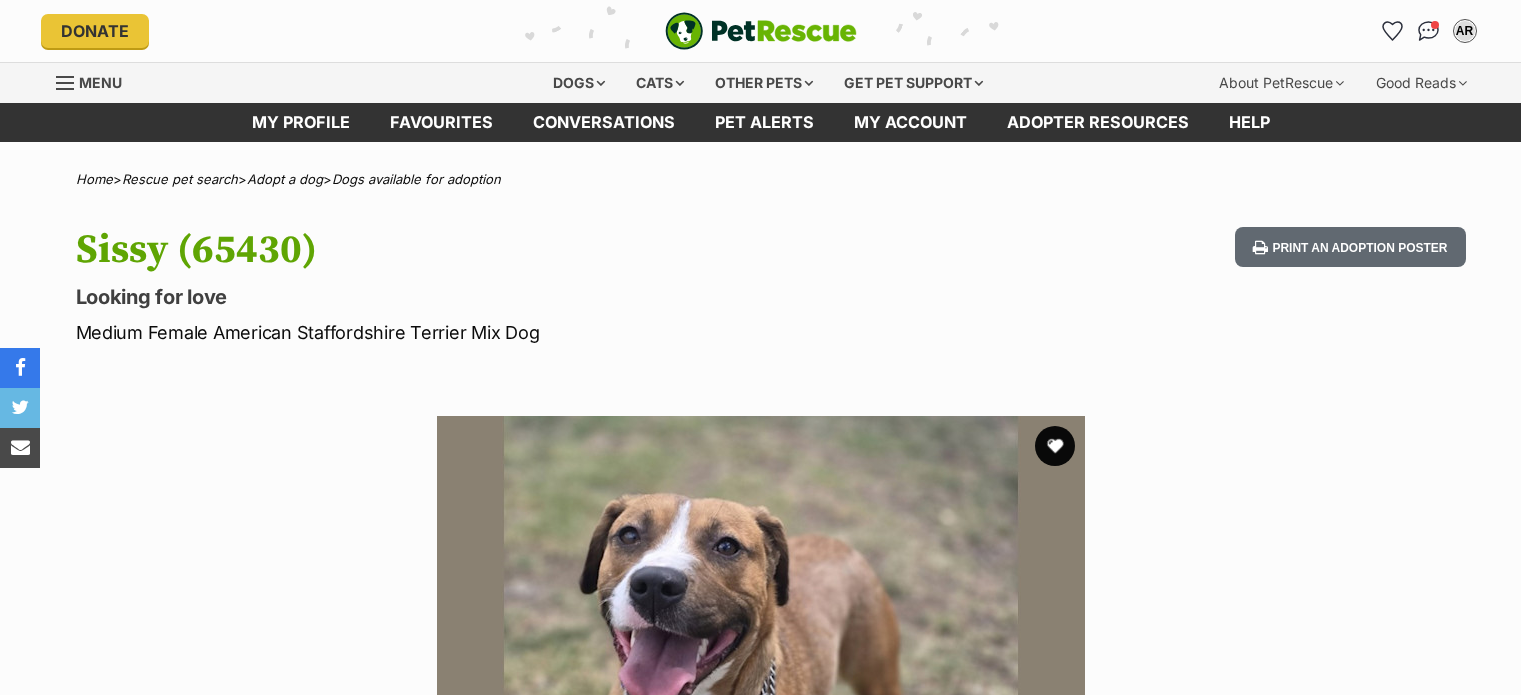 scroll, scrollTop: 0, scrollLeft: 0, axis: both 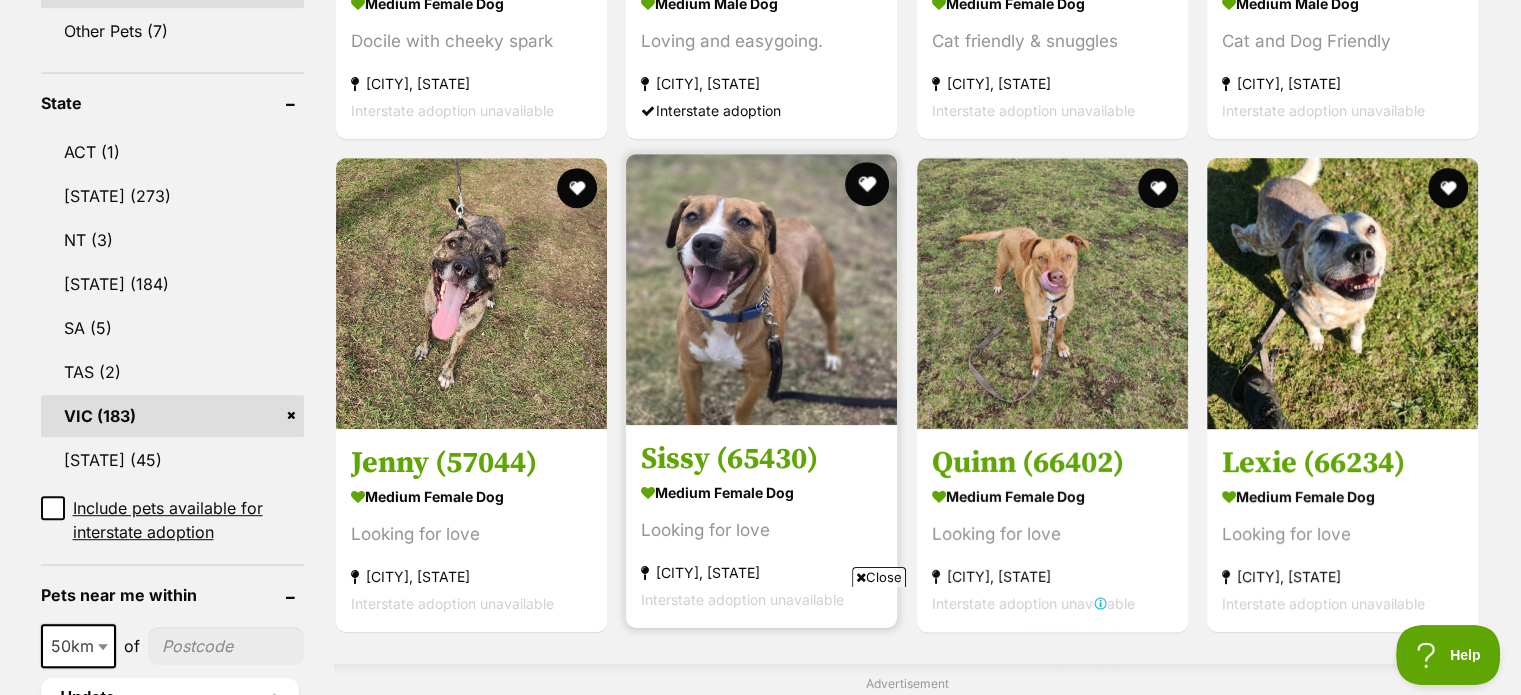 click at bounding box center (868, 184) 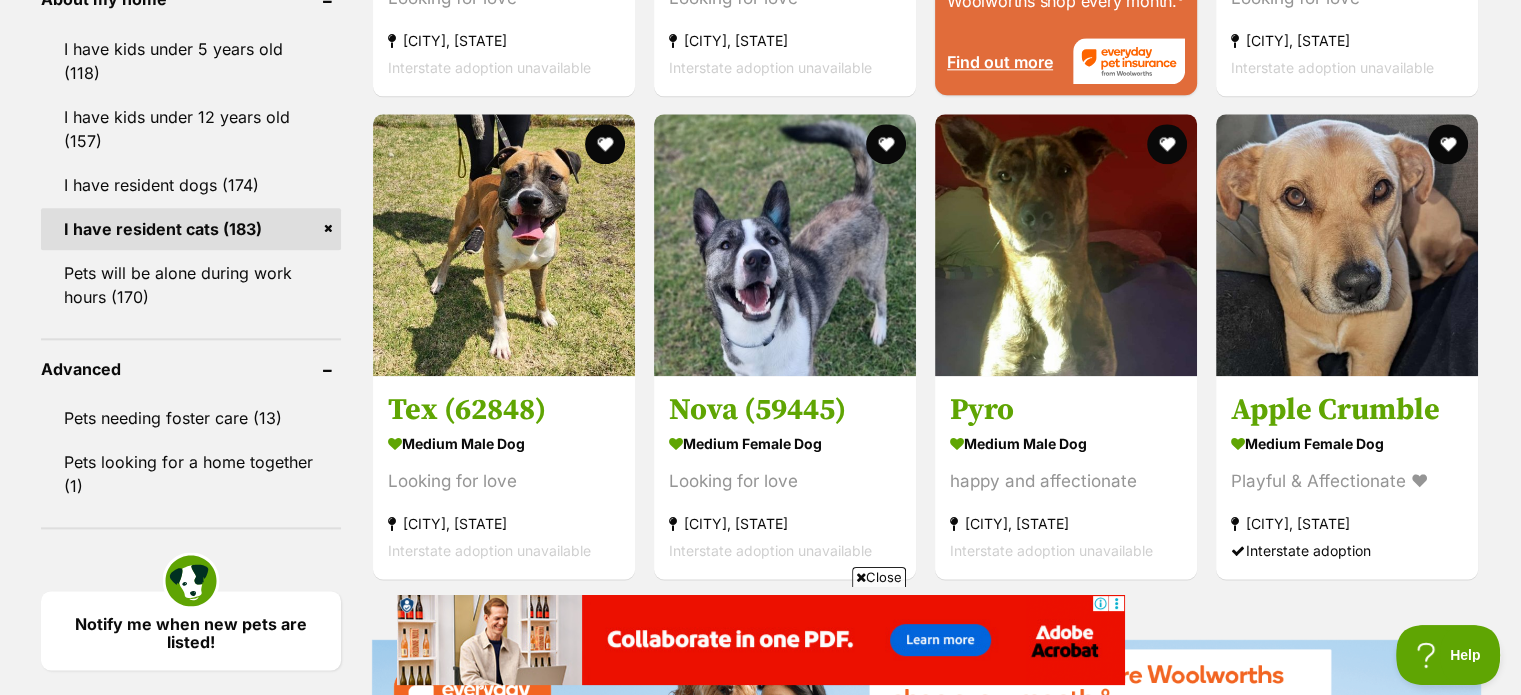 scroll, scrollTop: 2388, scrollLeft: 0, axis: vertical 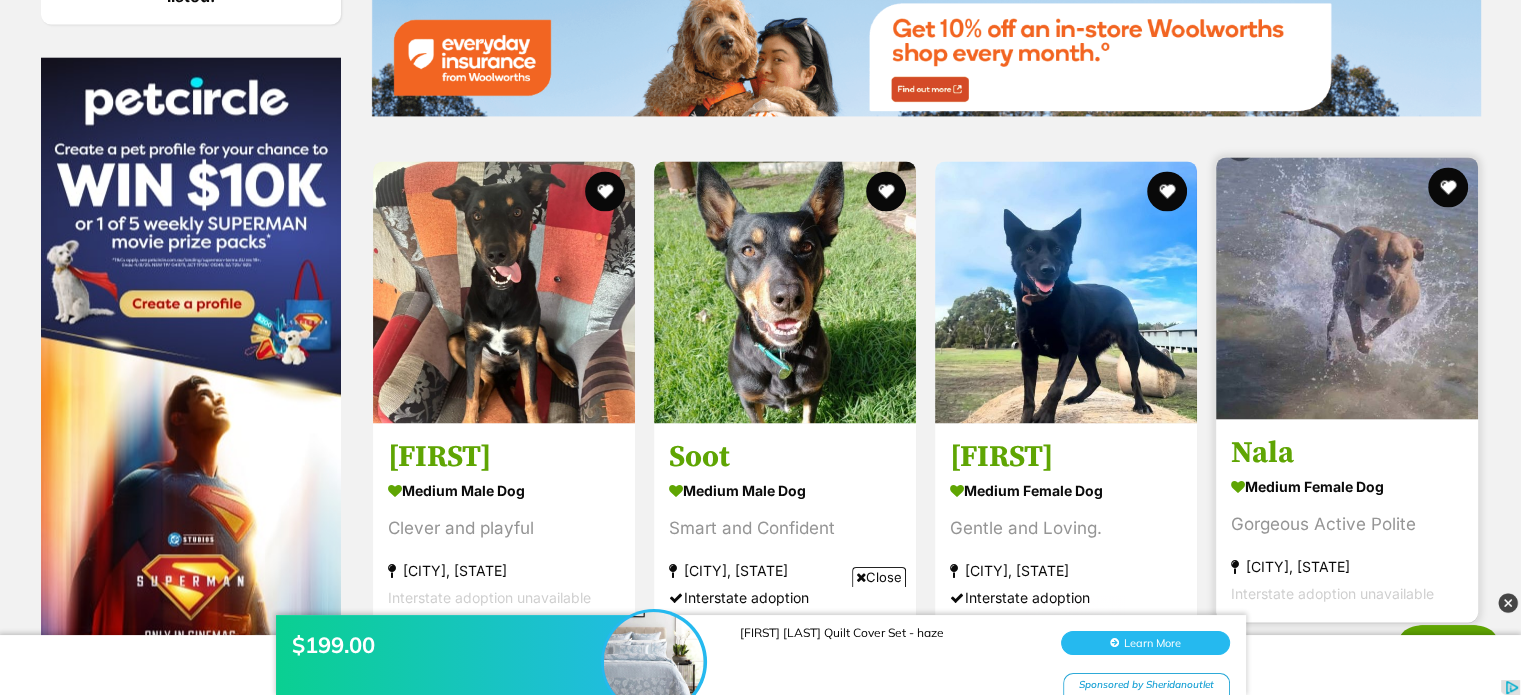 click at bounding box center (1347, 288) 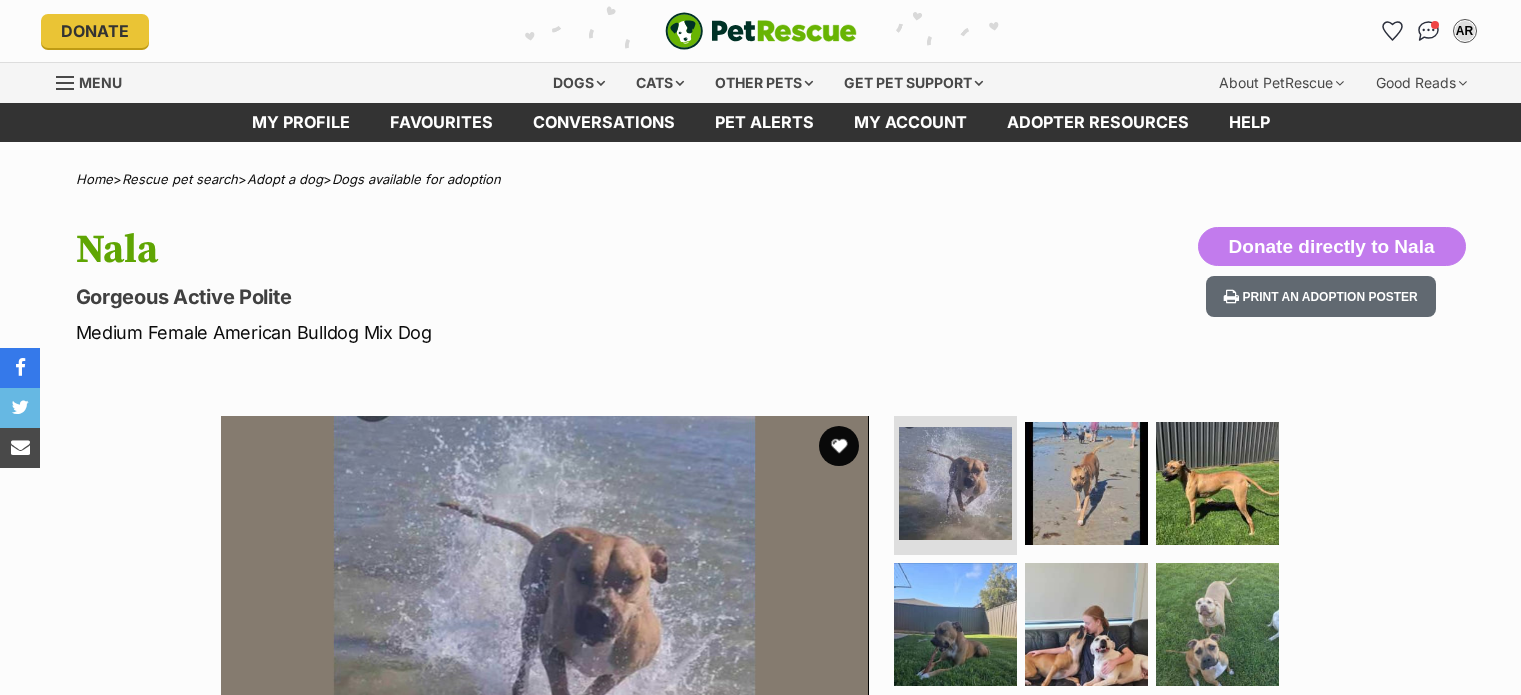 scroll, scrollTop: 0, scrollLeft: 0, axis: both 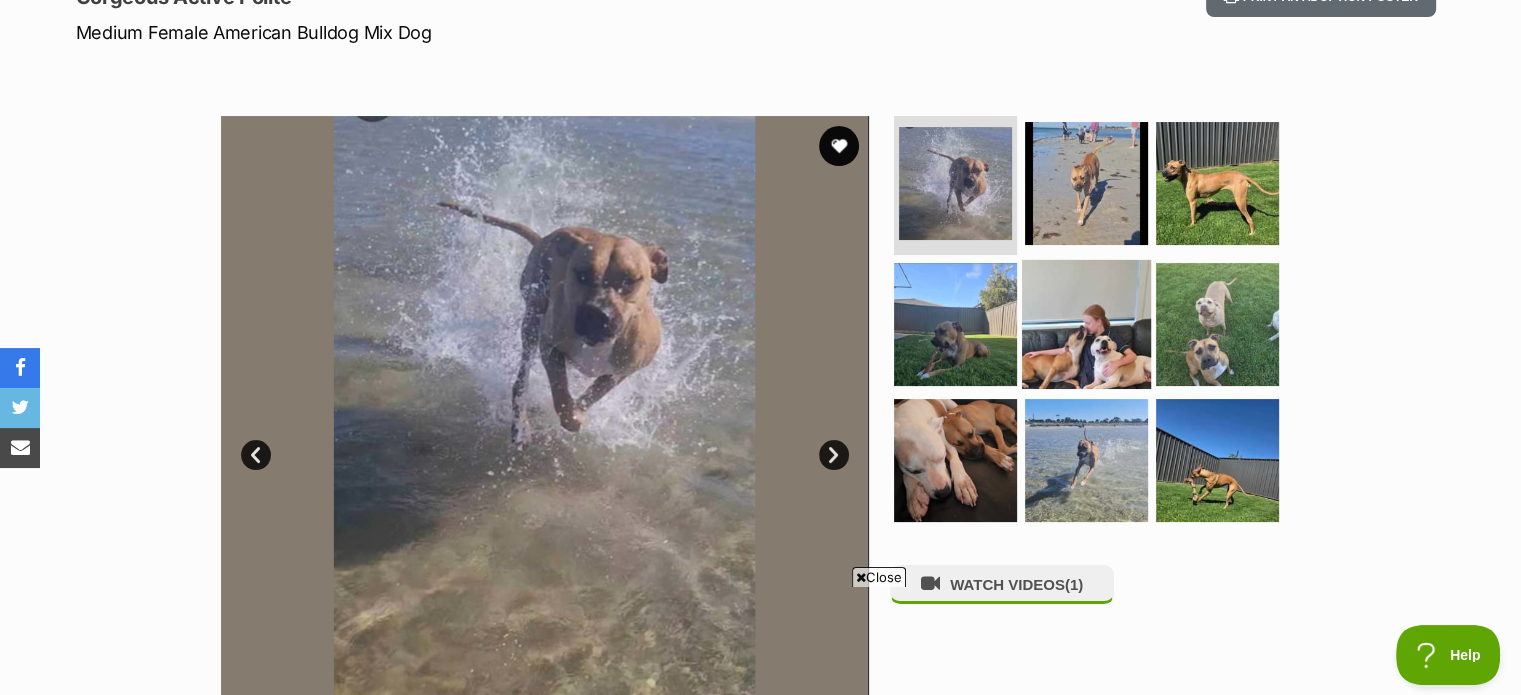 click at bounding box center [1086, 324] 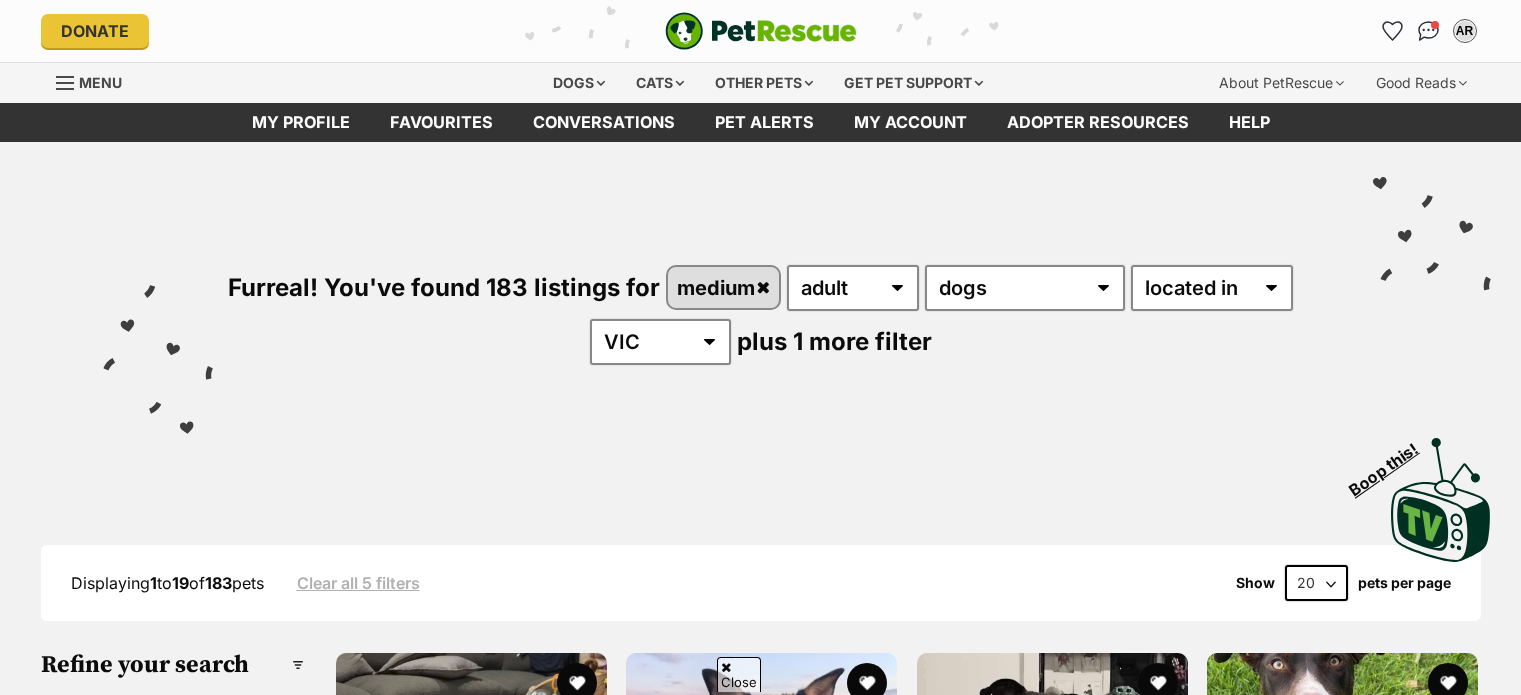 scroll, scrollTop: 2972, scrollLeft: 0, axis: vertical 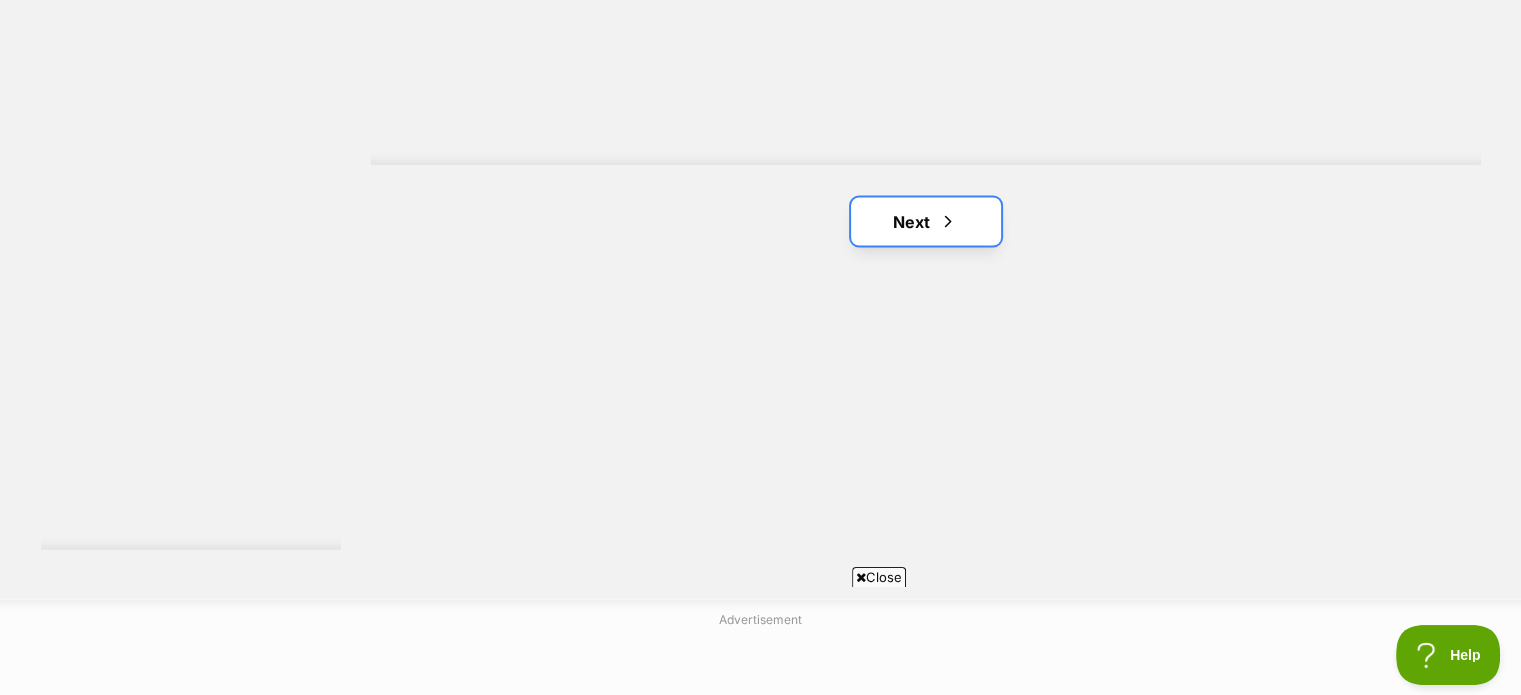 click on "Next" at bounding box center (926, 221) 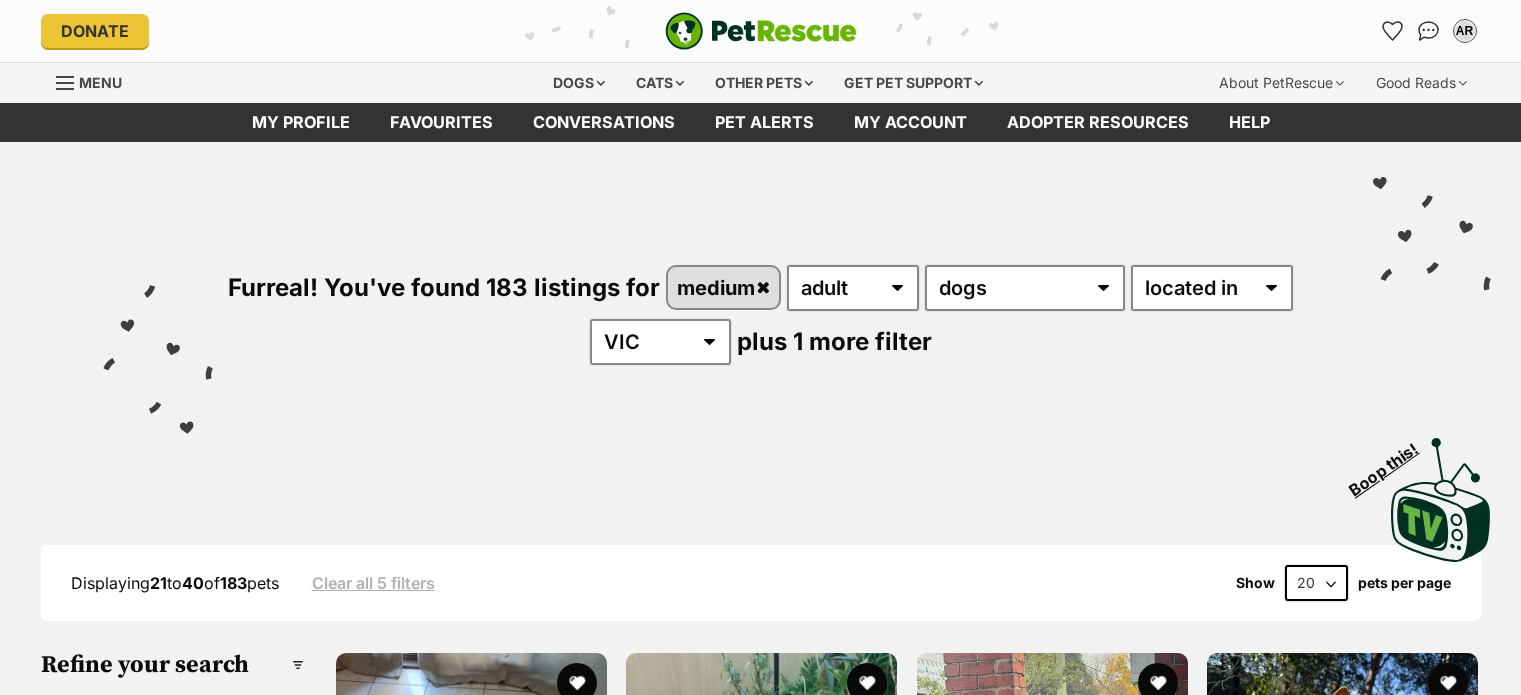 scroll, scrollTop: 0, scrollLeft: 0, axis: both 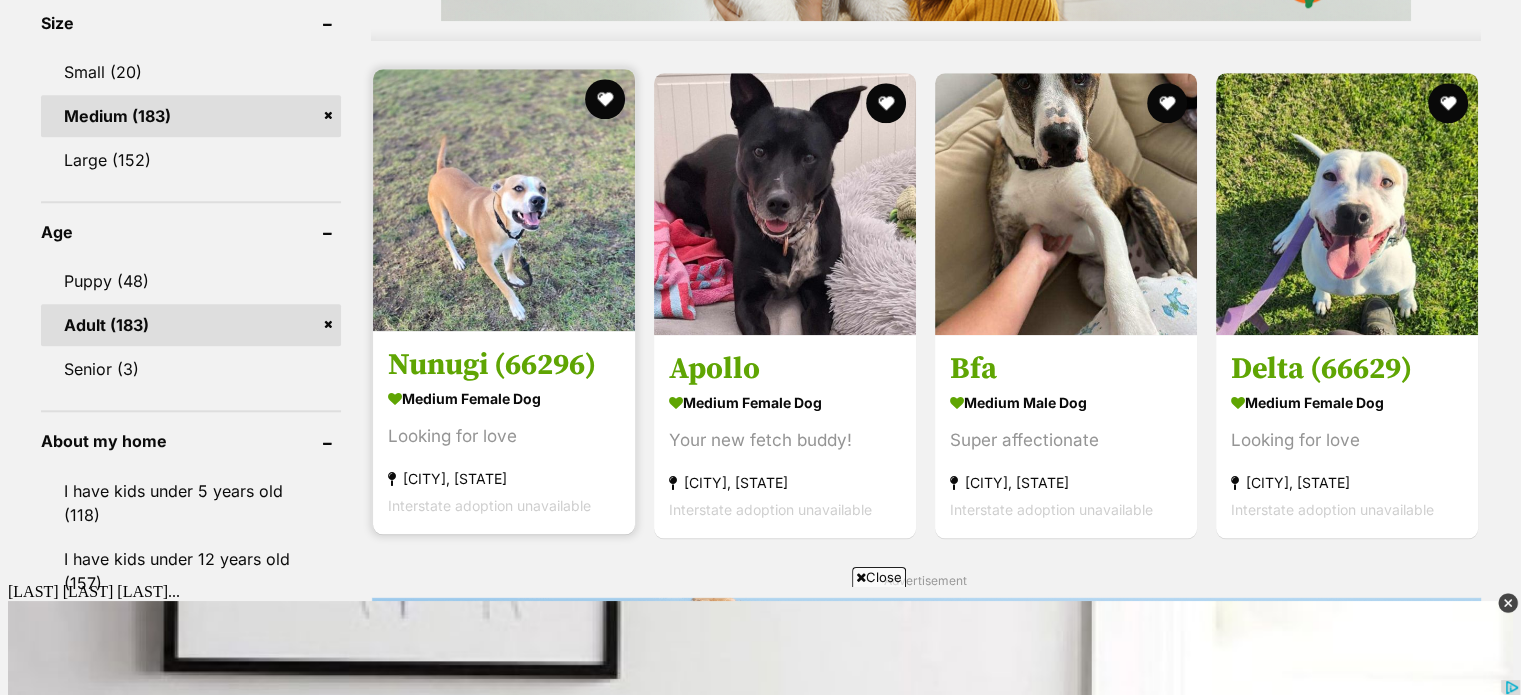 click at bounding box center (504, 200) 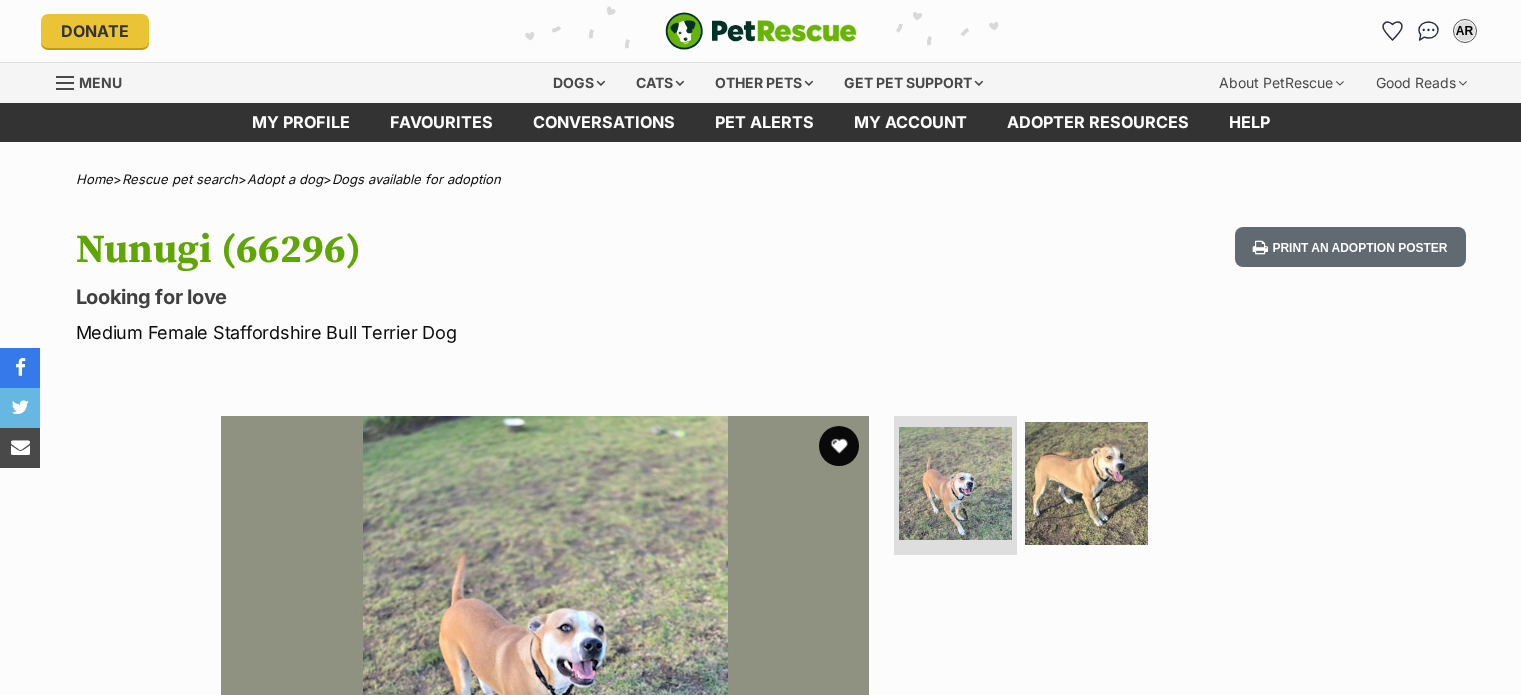 scroll, scrollTop: 0, scrollLeft: 0, axis: both 